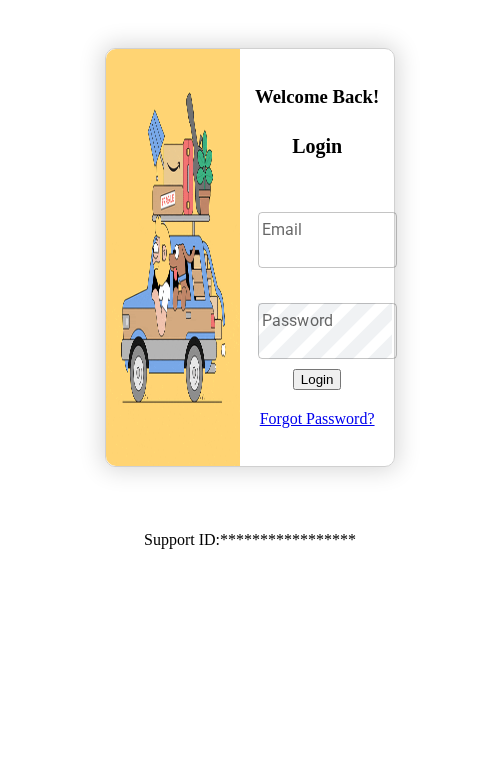 scroll, scrollTop: 0, scrollLeft: 0, axis: both 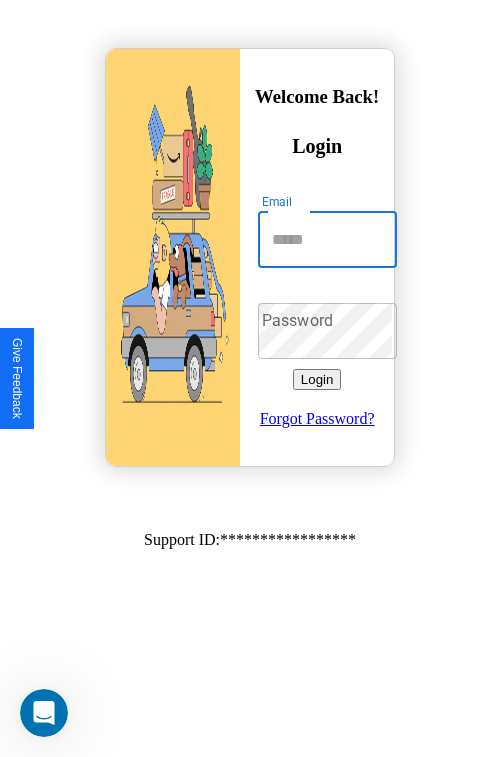 click on "Email" at bounding box center [327, 240] 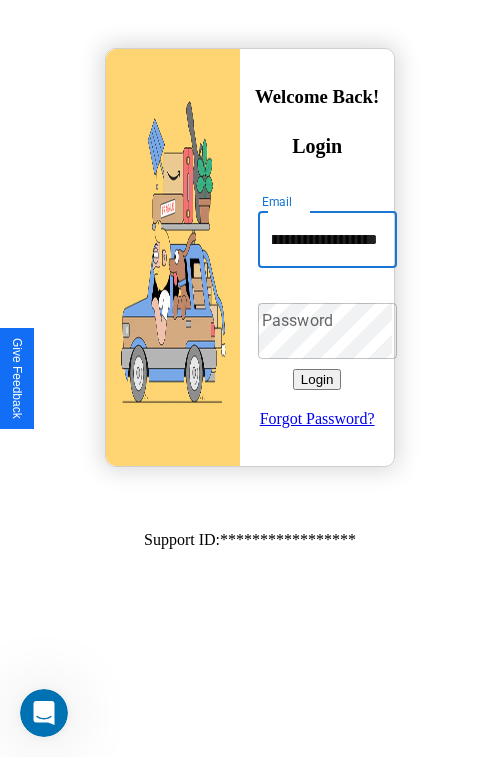 scroll, scrollTop: 0, scrollLeft: 97, axis: horizontal 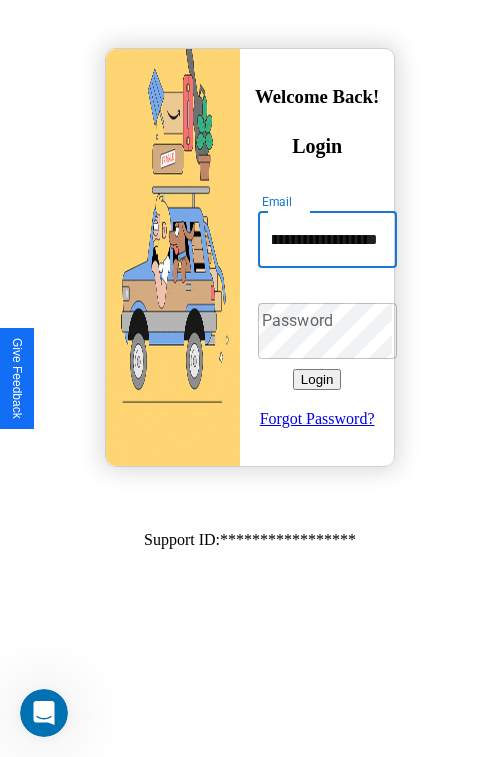 type on "**********" 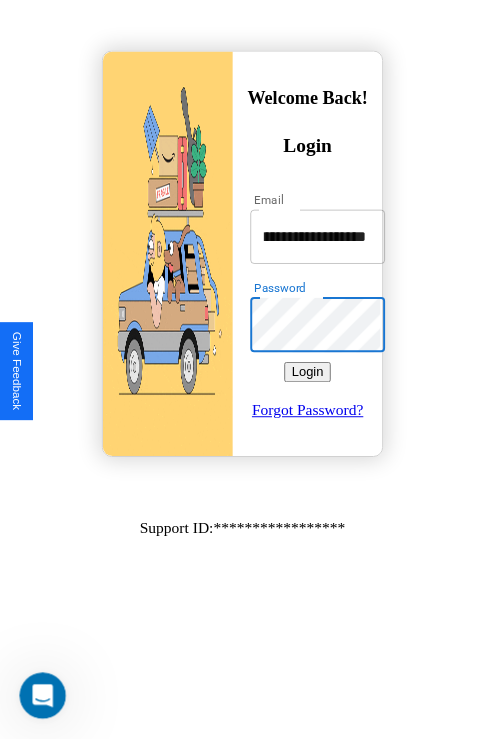 scroll, scrollTop: 0, scrollLeft: 0, axis: both 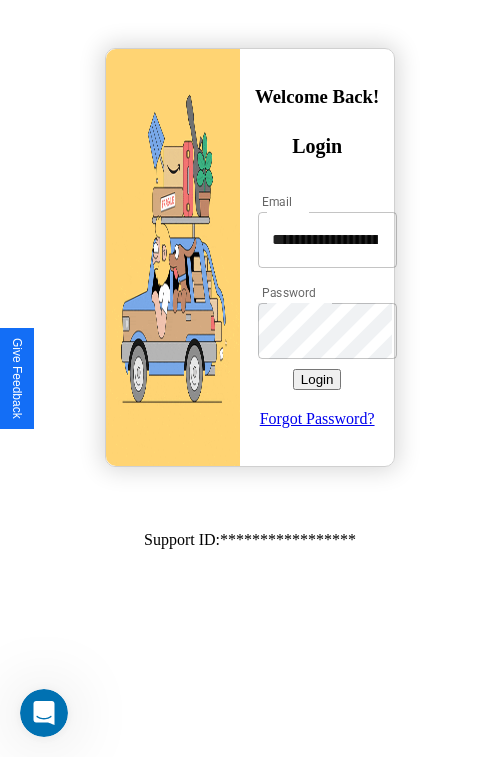 click on "Login" at bounding box center (317, 379) 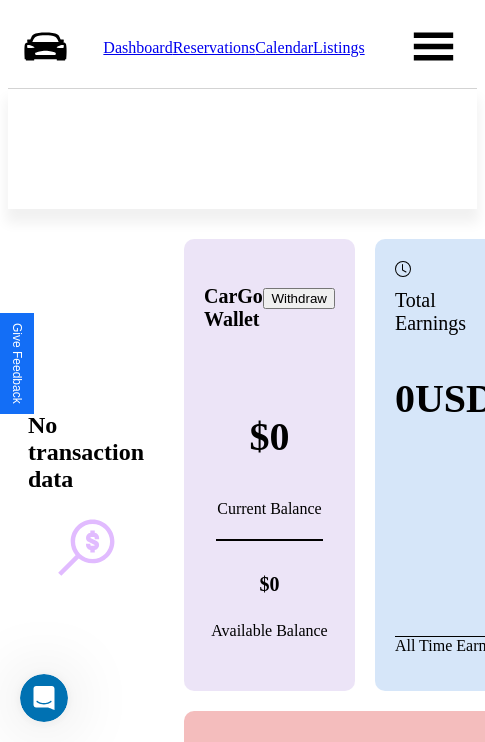 scroll, scrollTop: 0, scrollLeft: 0, axis: both 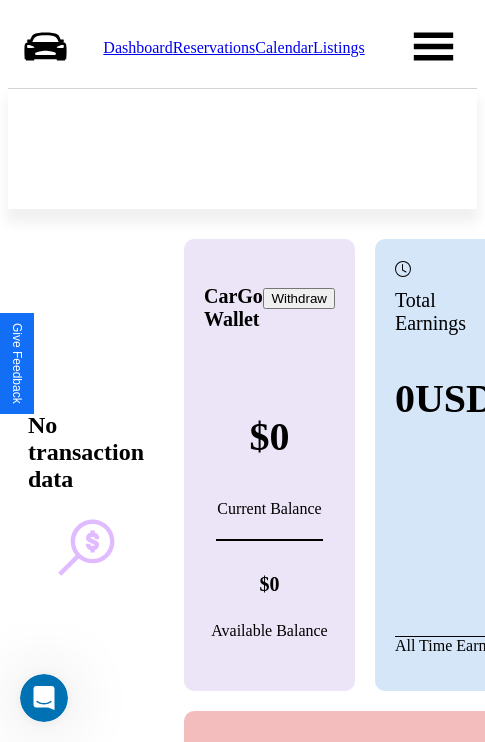 click on "Reservations" at bounding box center [214, 47] 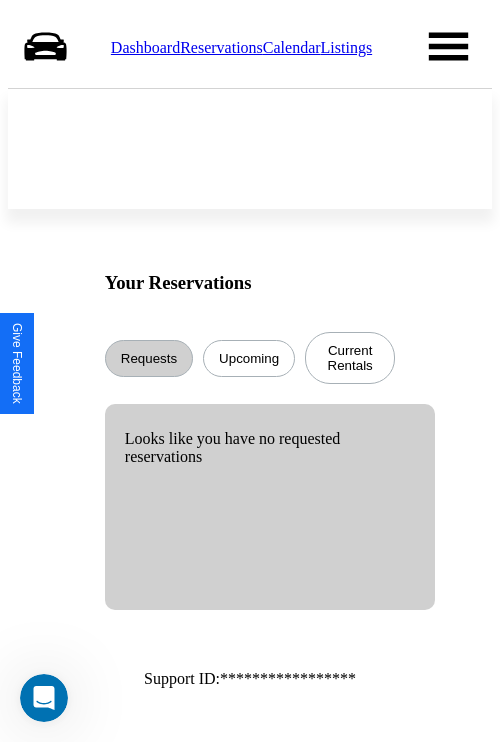 click on "Calendar" at bounding box center (292, 47) 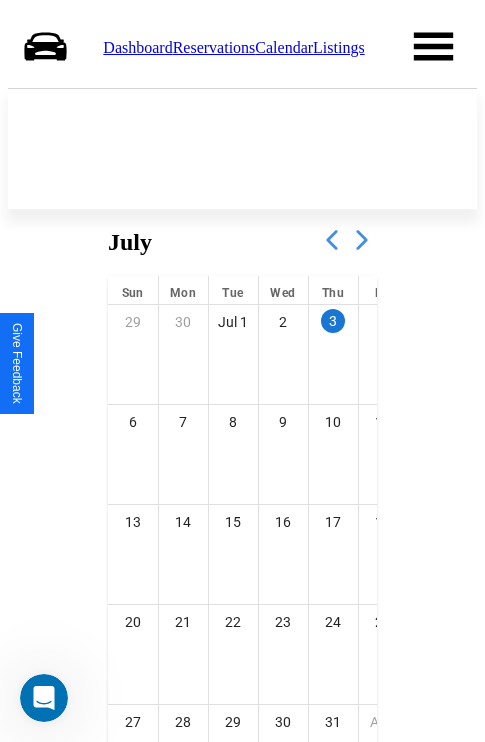 click at bounding box center (362, 240) 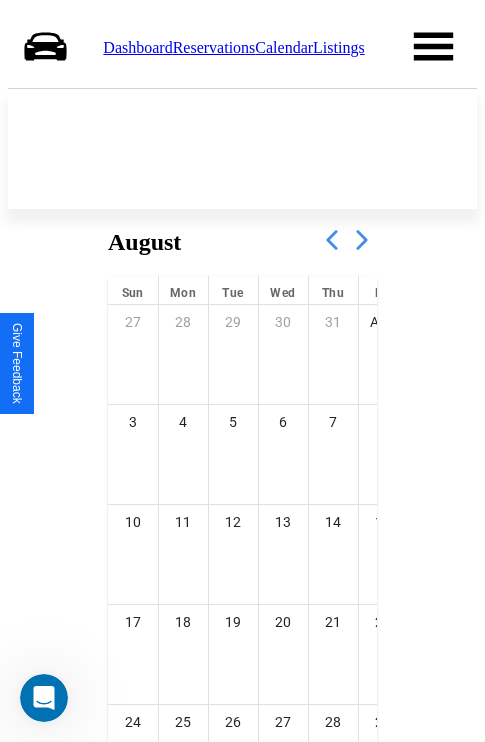 click at bounding box center (362, 240) 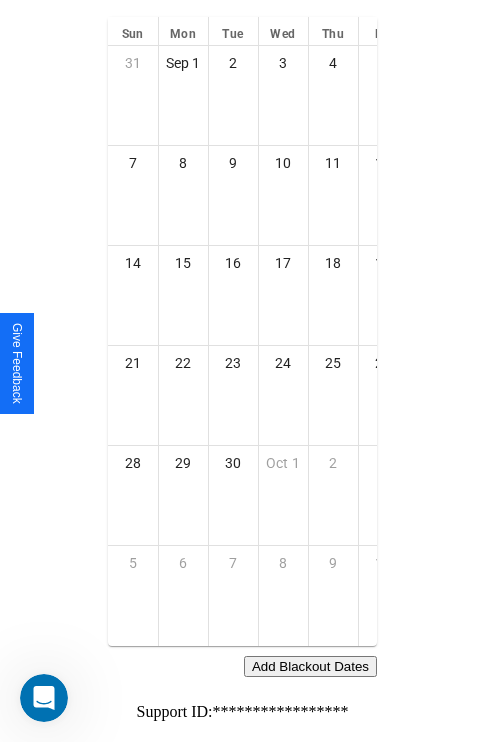scroll, scrollTop: 296, scrollLeft: 0, axis: vertical 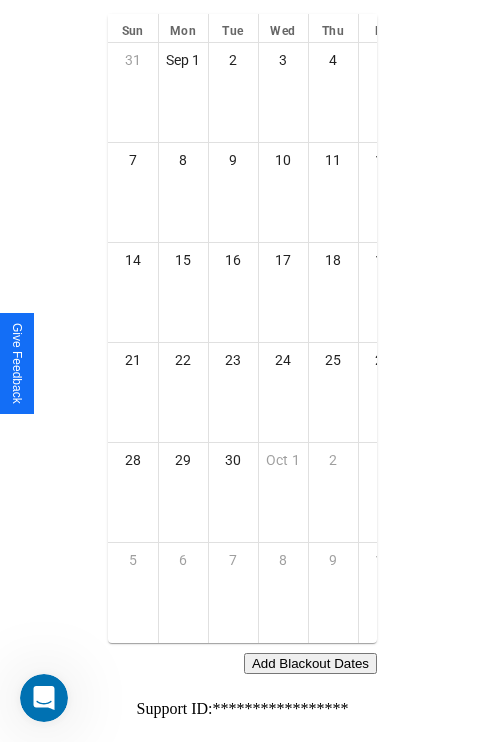 click on "Add Blackout Dates" at bounding box center (310, 663) 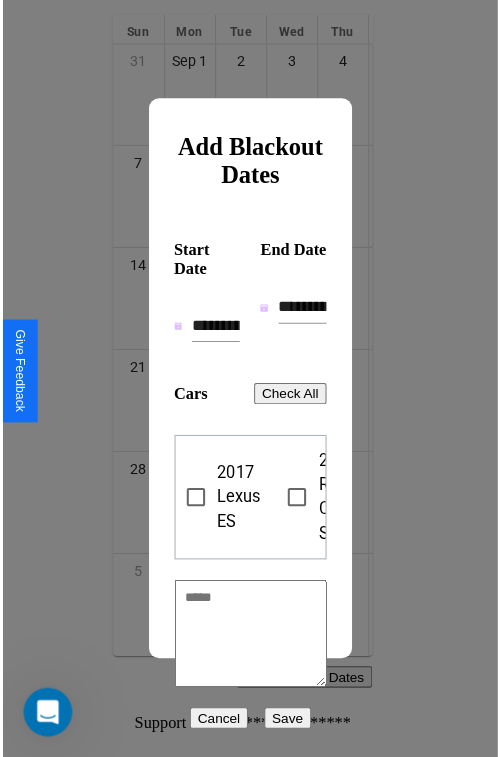 scroll, scrollTop: 281, scrollLeft: 0, axis: vertical 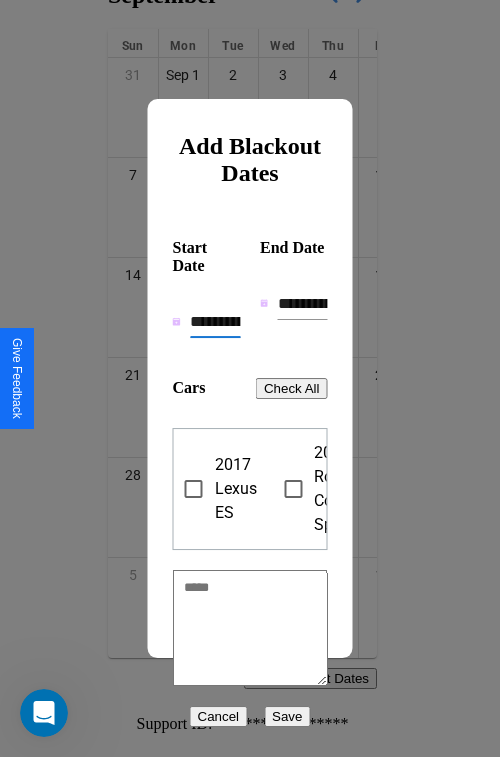 click on "**********" at bounding box center [215, 322] 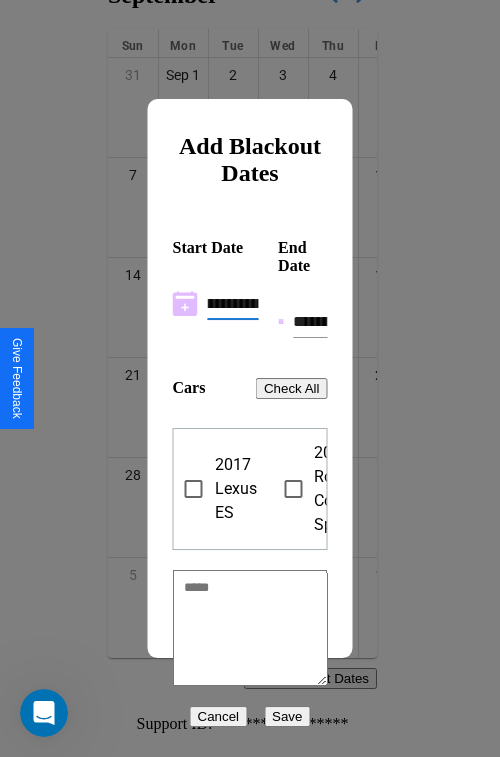 scroll, scrollTop: 0, scrollLeft: 37, axis: horizontal 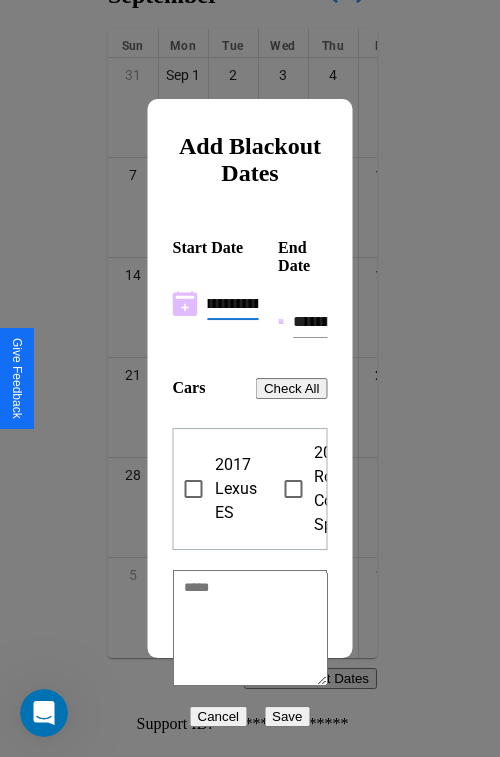 type on "**********" 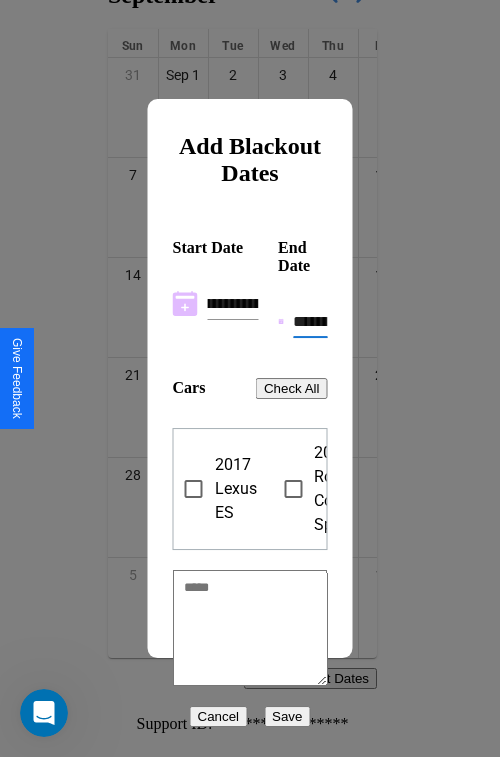 scroll, scrollTop: 0, scrollLeft: 0, axis: both 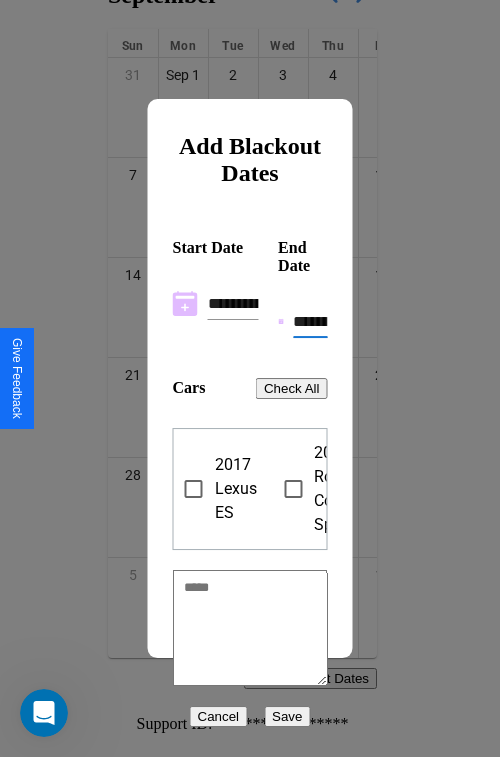 click on "**********" at bounding box center (310, 322) 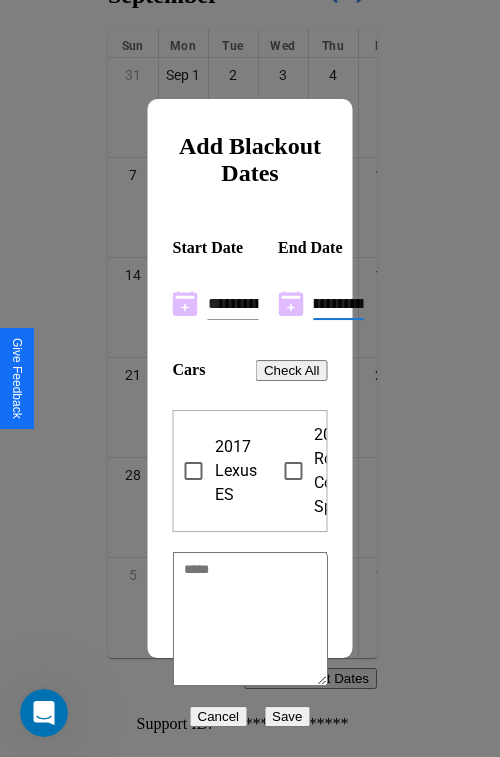 scroll, scrollTop: 0, scrollLeft: 37, axis: horizontal 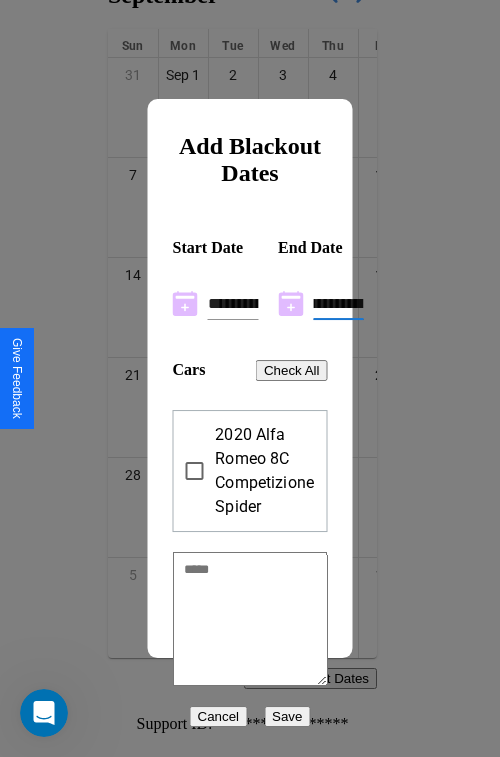 type on "**********" 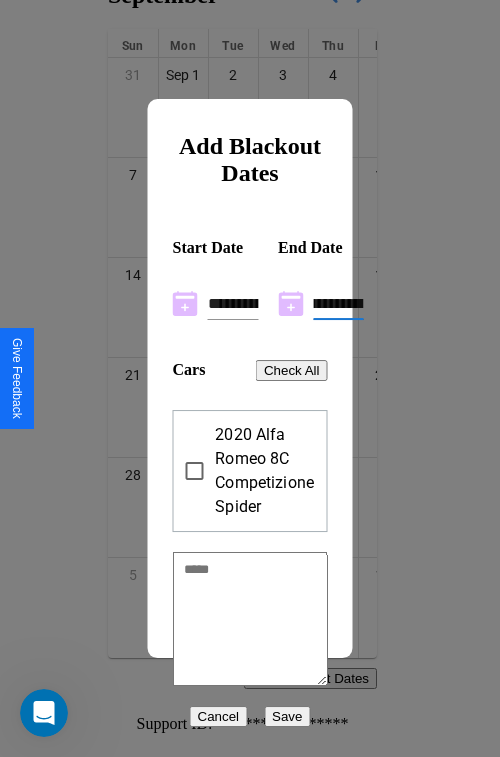 scroll, scrollTop: 0, scrollLeft: 0, axis: both 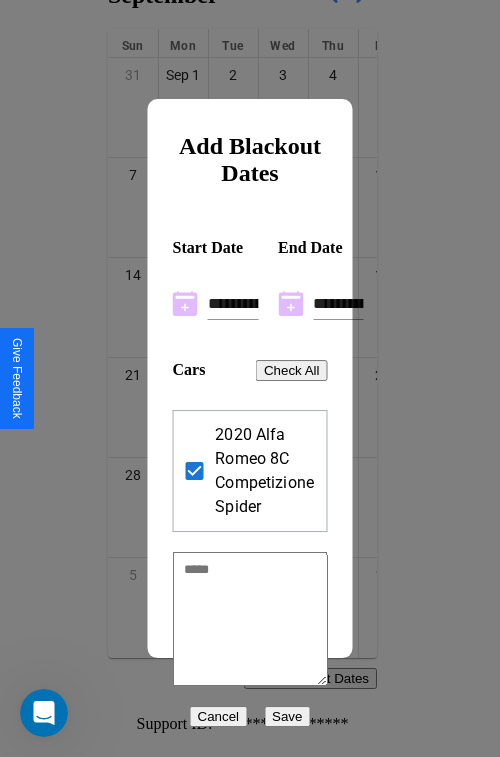 click on "Save" at bounding box center (287, 716) 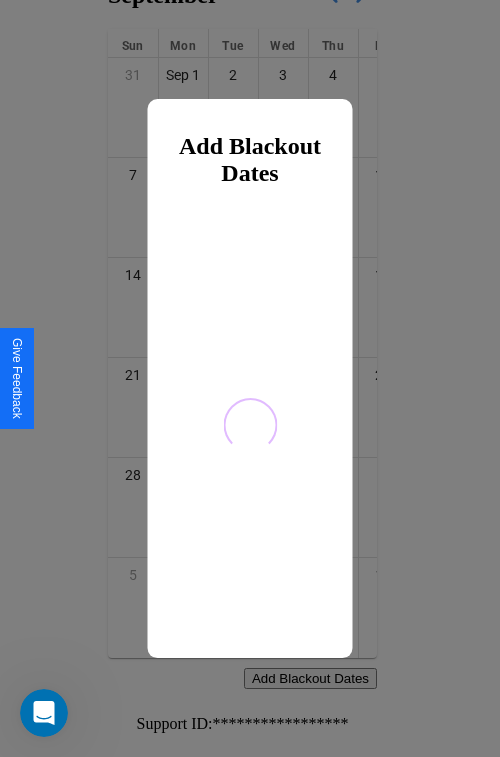 scroll, scrollTop: 0, scrollLeft: 0, axis: both 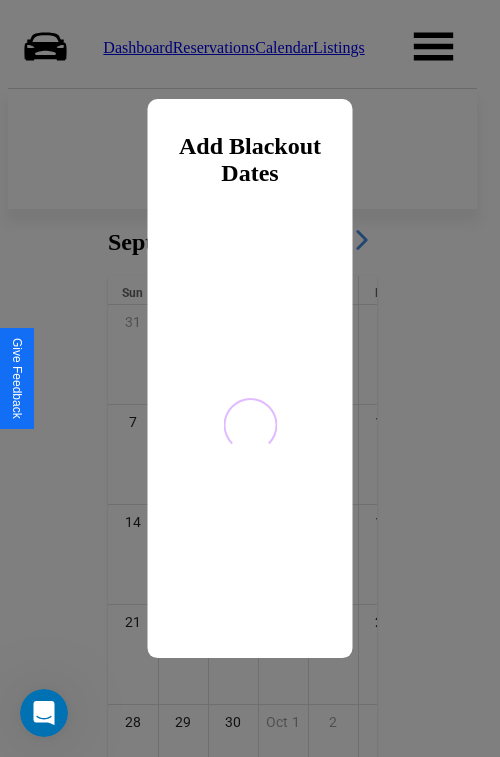 click at bounding box center [250, 378] 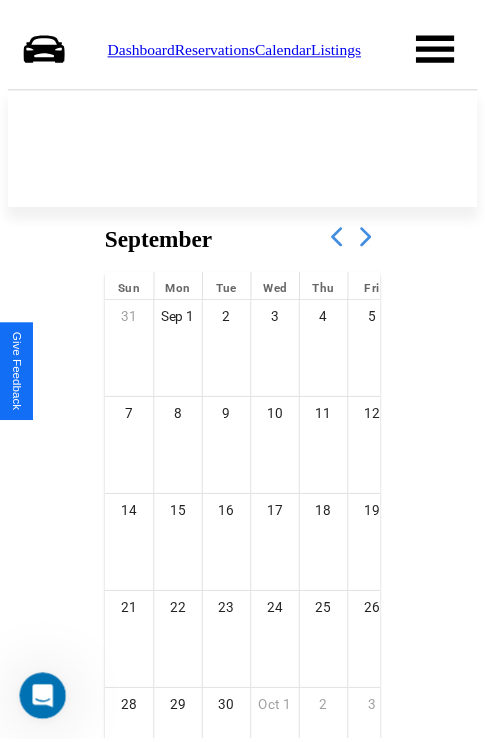 scroll, scrollTop: 281, scrollLeft: 0, axis: vertical 